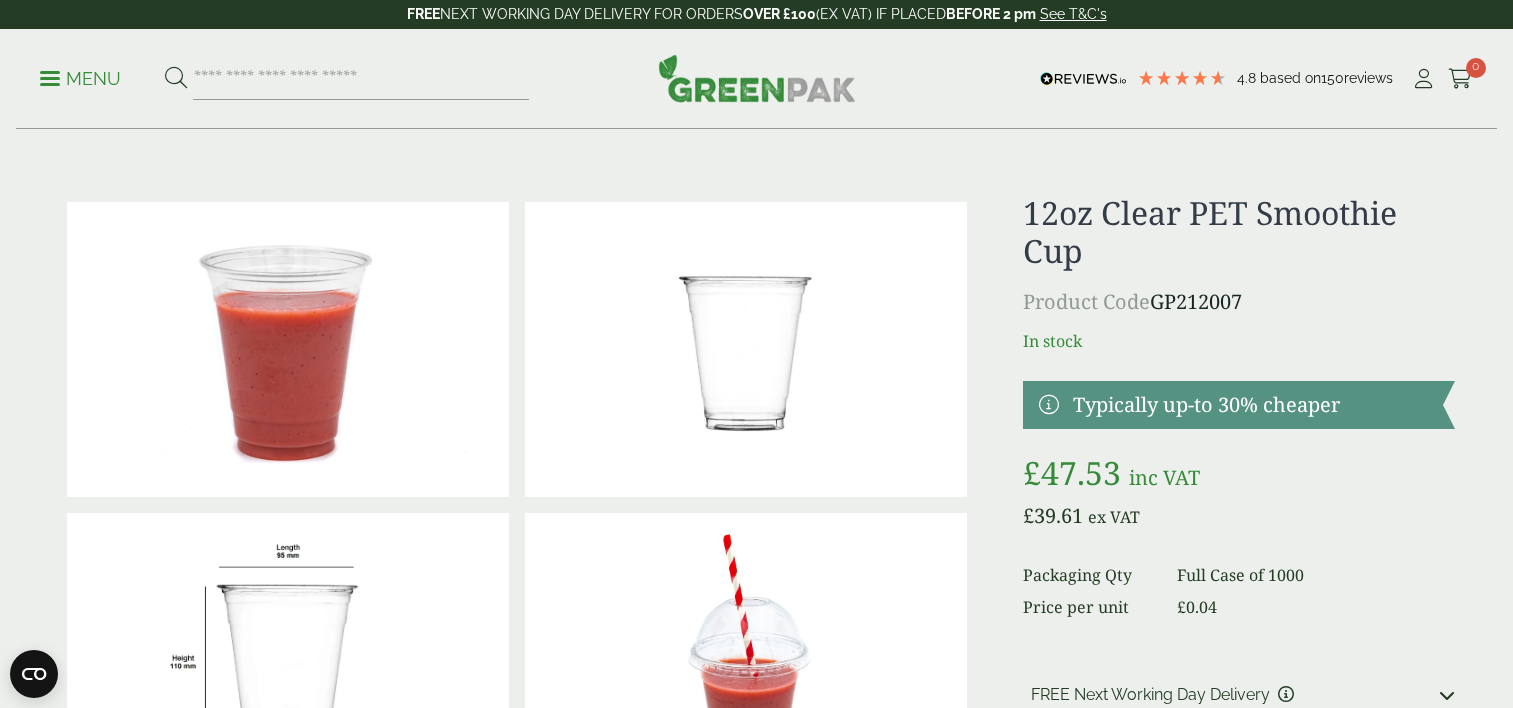 scroll, scrollTop: 258, scrollLeft: 0, axis: vertical 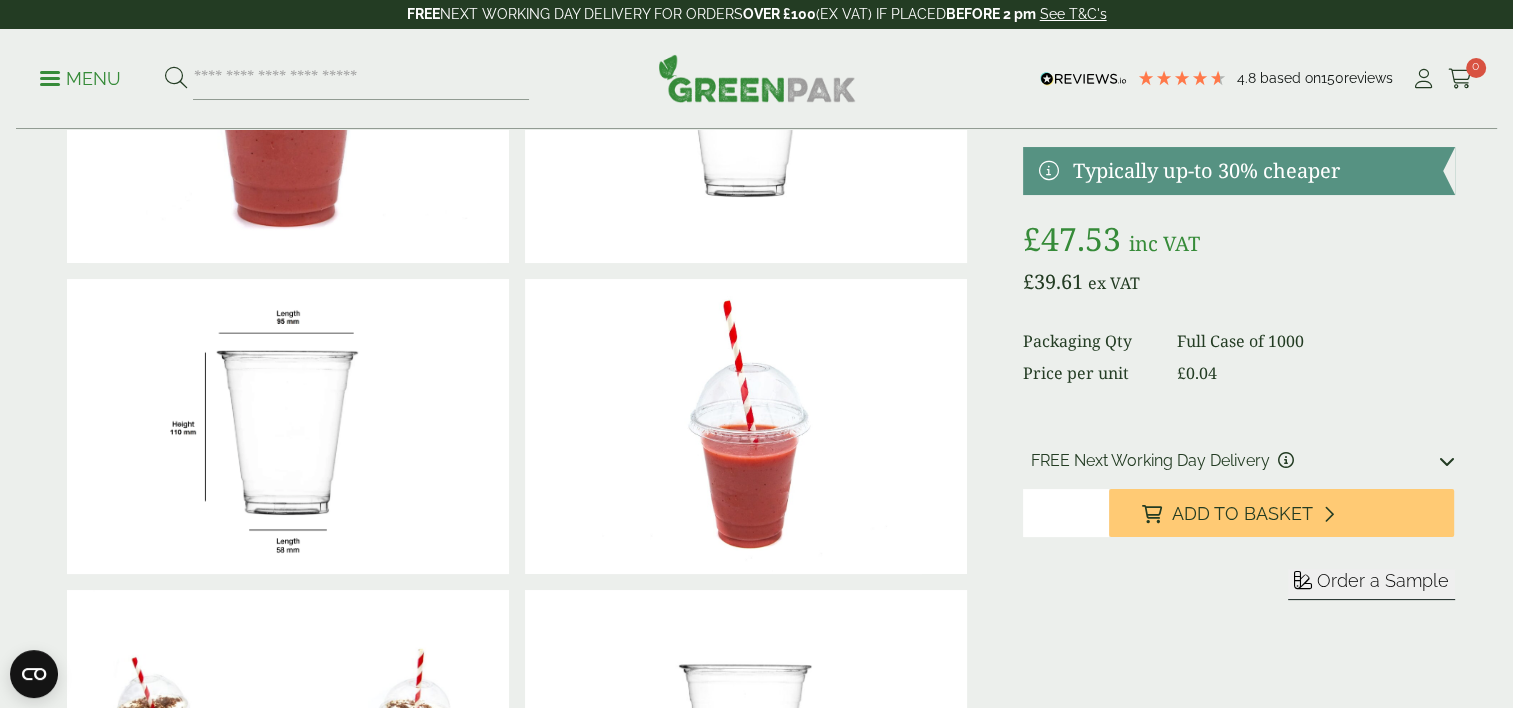 drag, startPoint x: 1251, startPoint y: 523, endPoint x: 1296, endPoint y: 432, distance: 101.51847 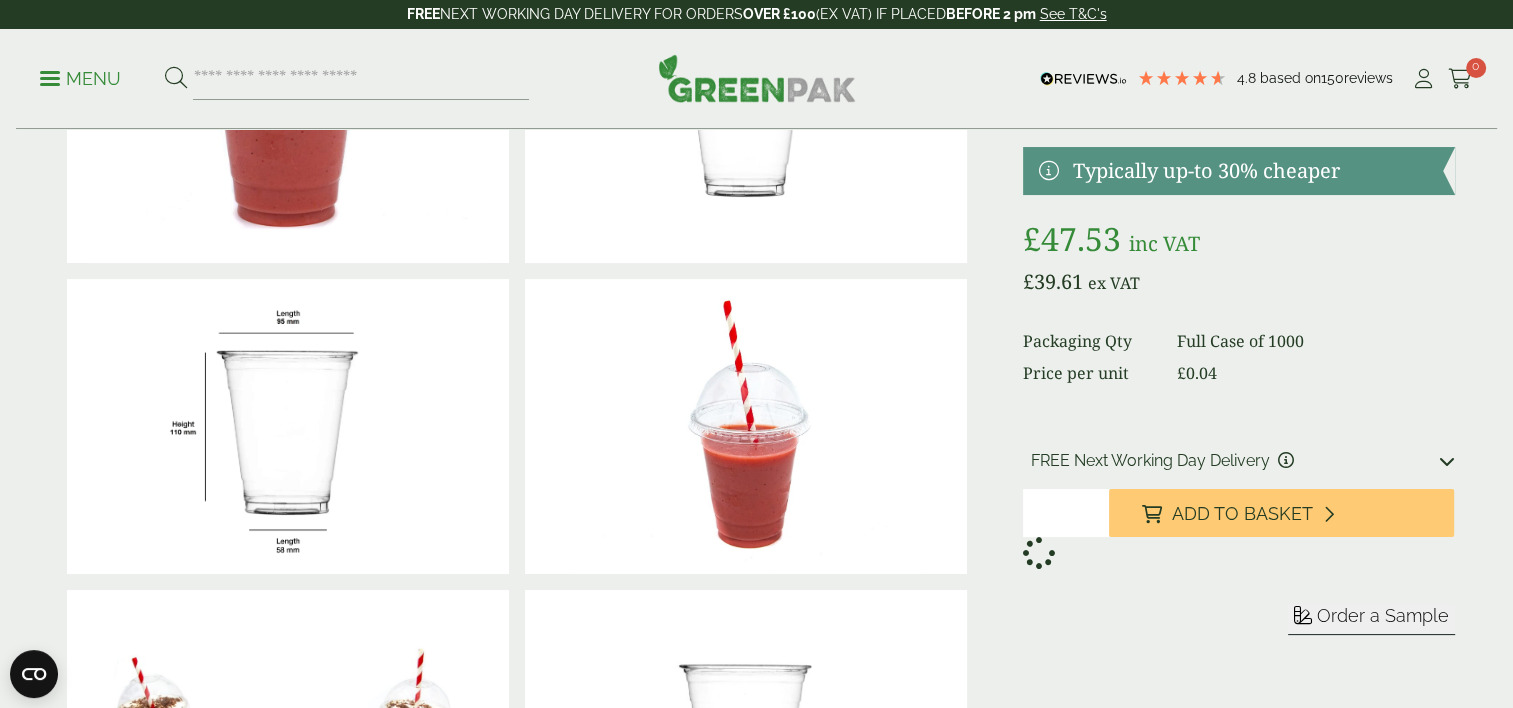 click on "for  FREE Next Working Day Delivery
FREE  NEXT WORKING DAY DELIVERY FOR ORDERS  OVER £100  (EX VAT) IF PLACED  BEFORE 2 pm   See T&C's" at bounding box center [1238, 457] 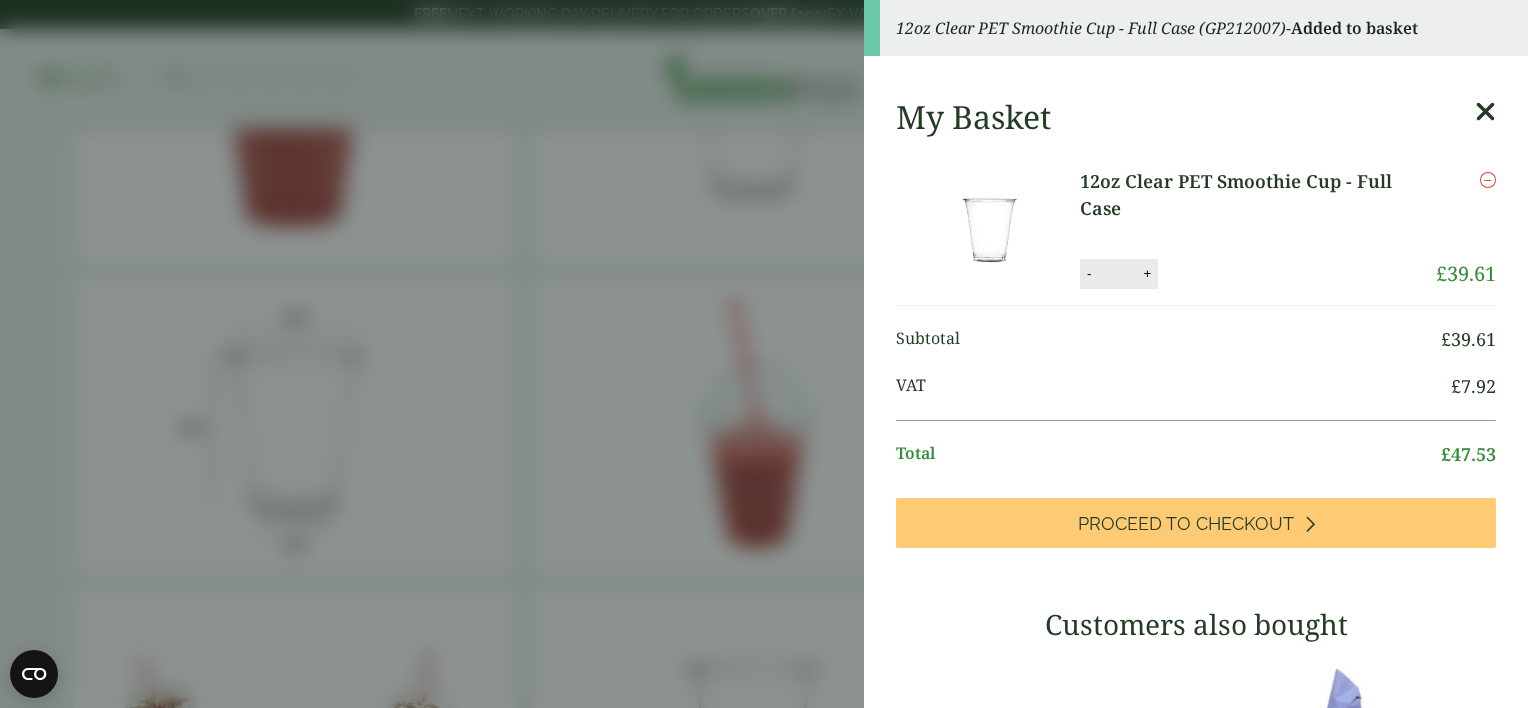 click on "12oz Clear PET Smoothie Cup - Full Case (GP212007)  -  Added to basket
My Basket
12oz Clear PET Smoothie Cup - Full Case
12oz Clear PET Smoothie Cup - Full Case quantity
- * +
Update
Remove
£ 39.61 £ 39.61" at bounding box center (764, 354) 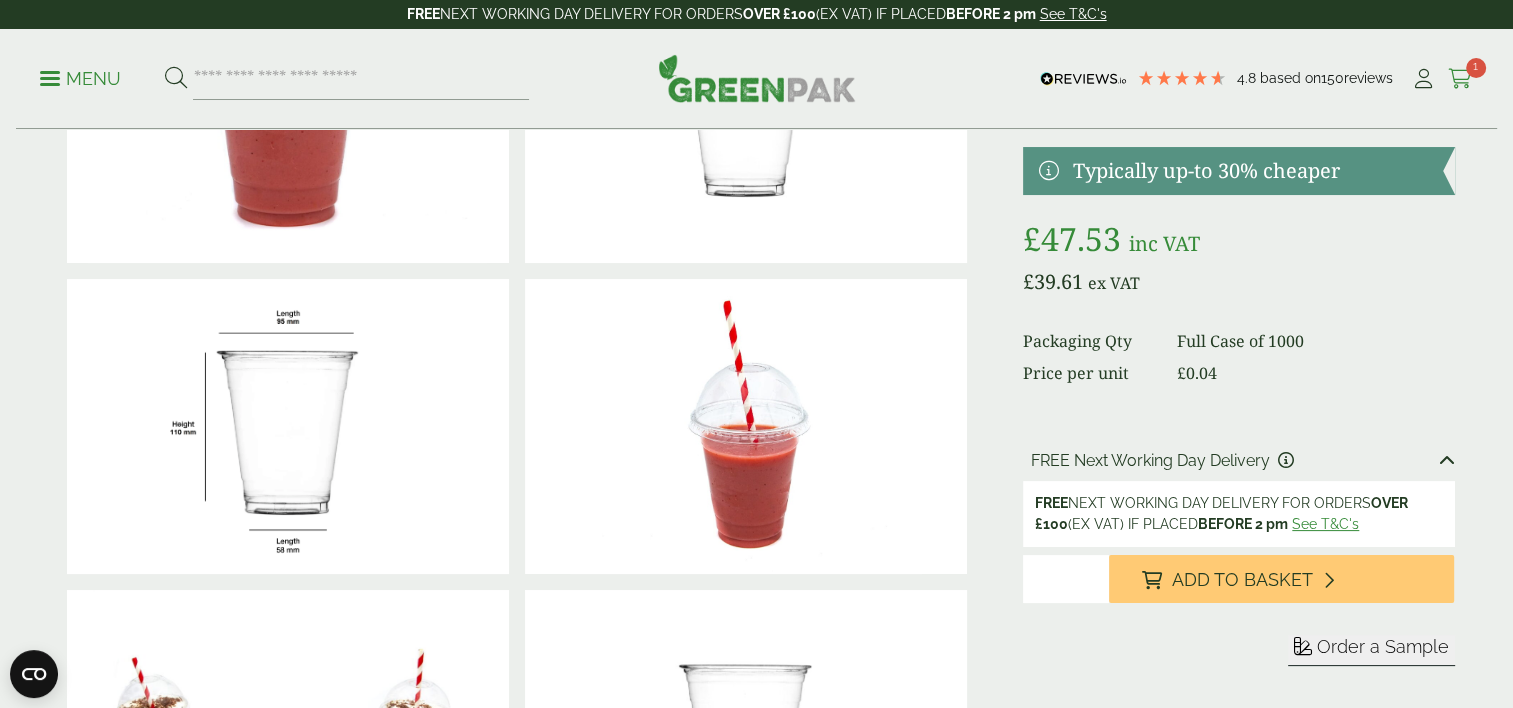 click at bounding box center (1460, 79) 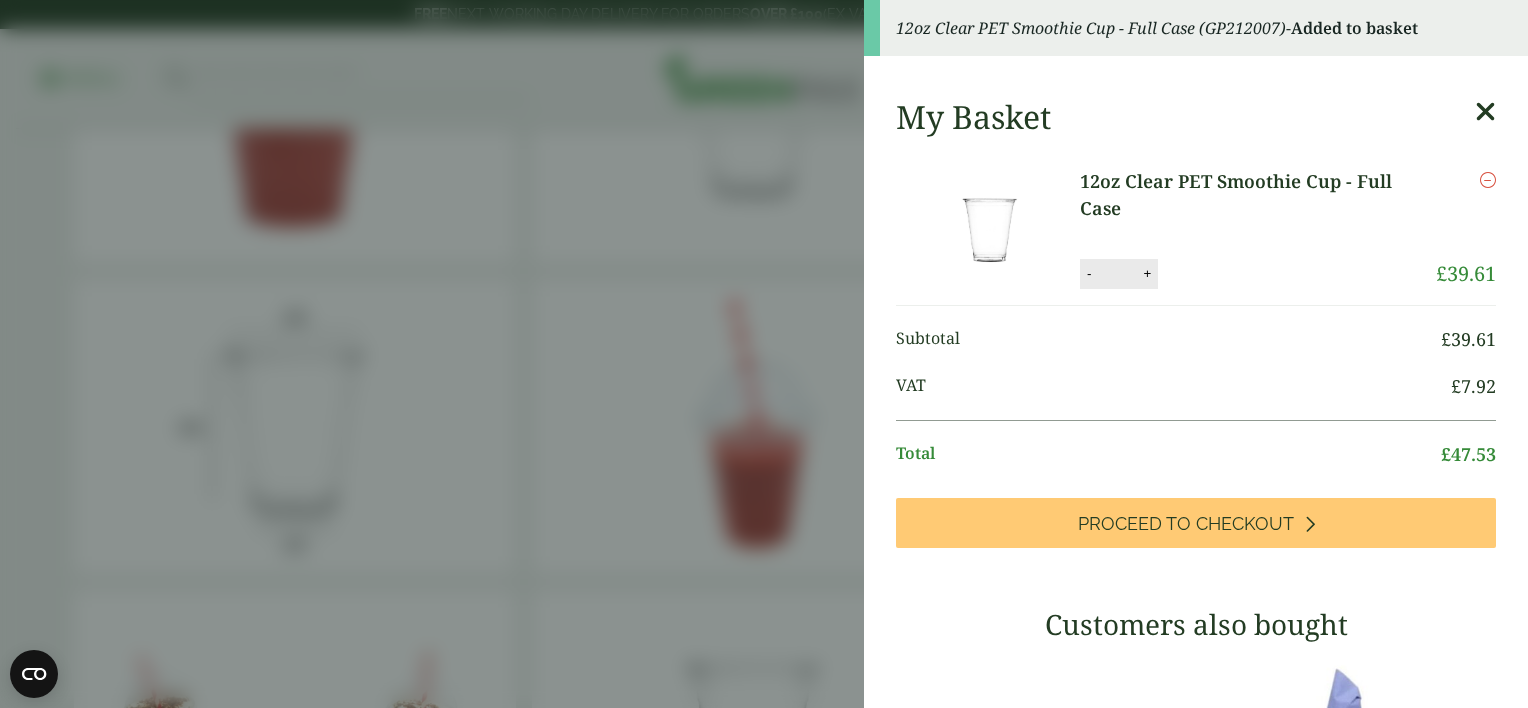 click at bounding box center (1485, 112) 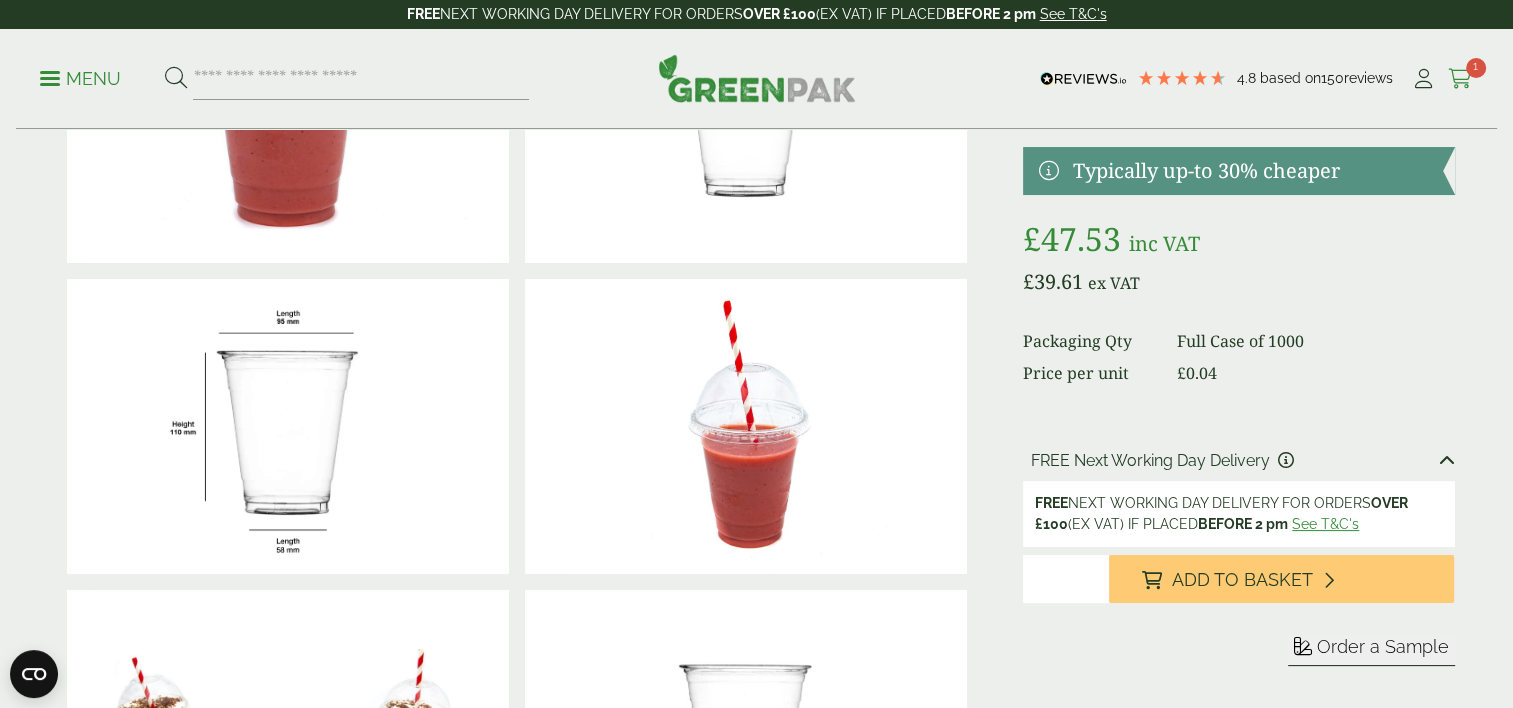 click at bounding box center [1460, 79] 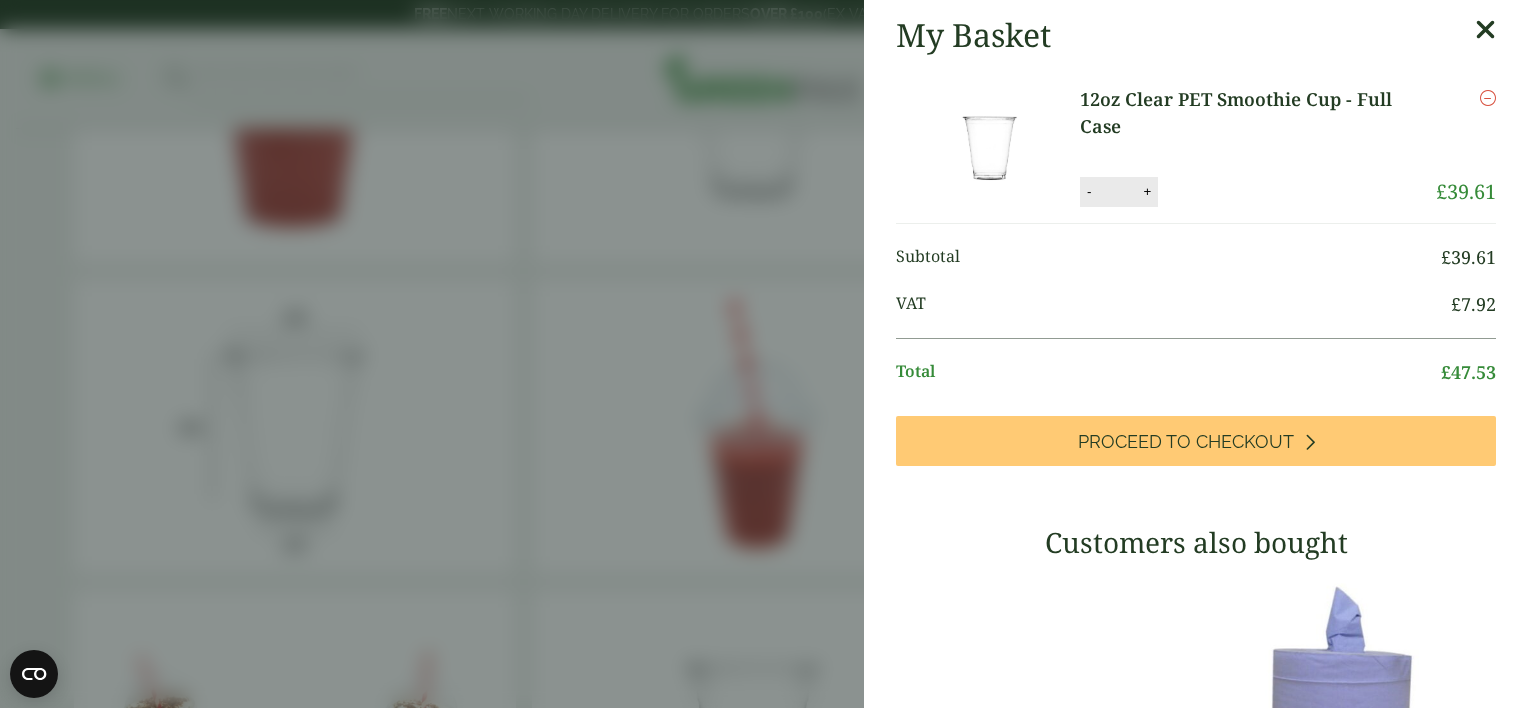 scroll, scrollTop: 80, scrollLeft: 0, axis: vertical 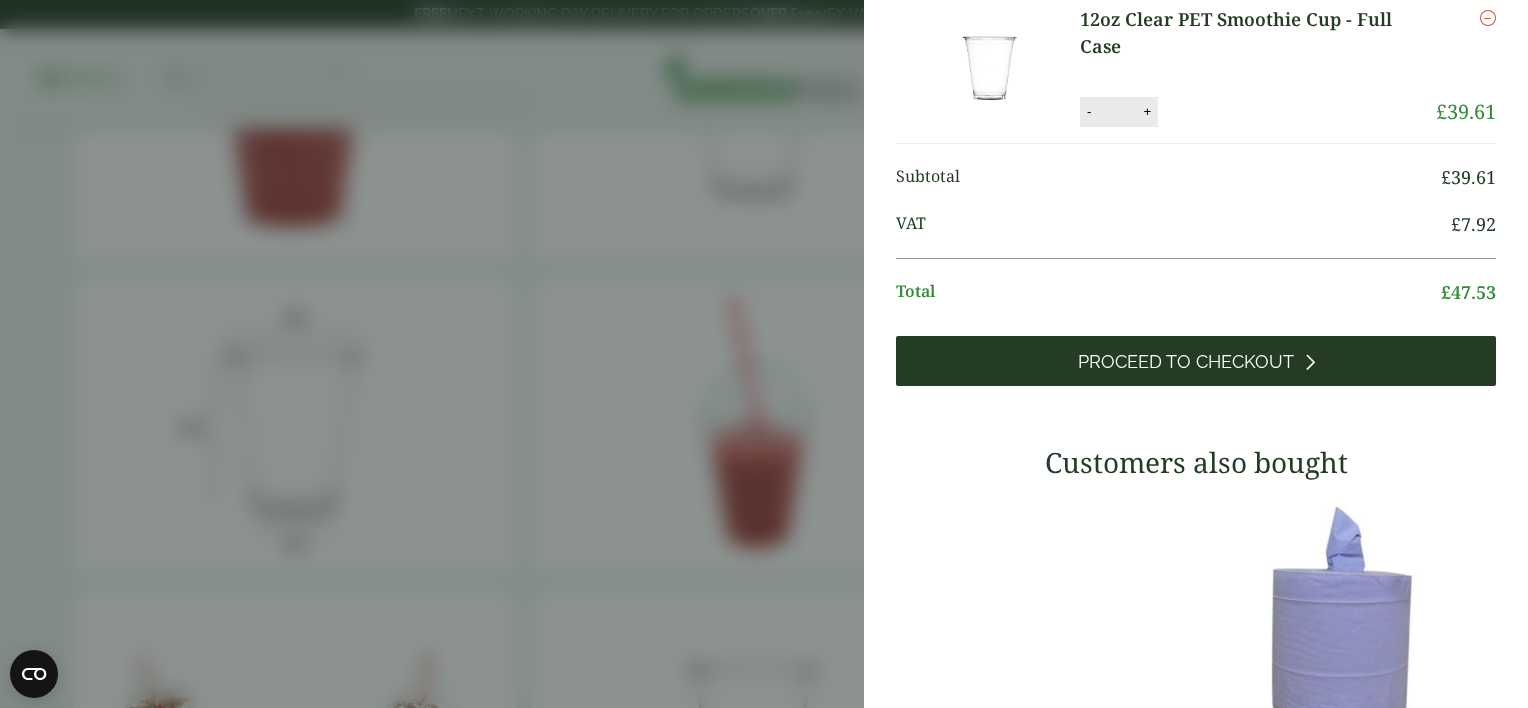 click on "Proceed to Checkout" at bounding box center (1186, 362) 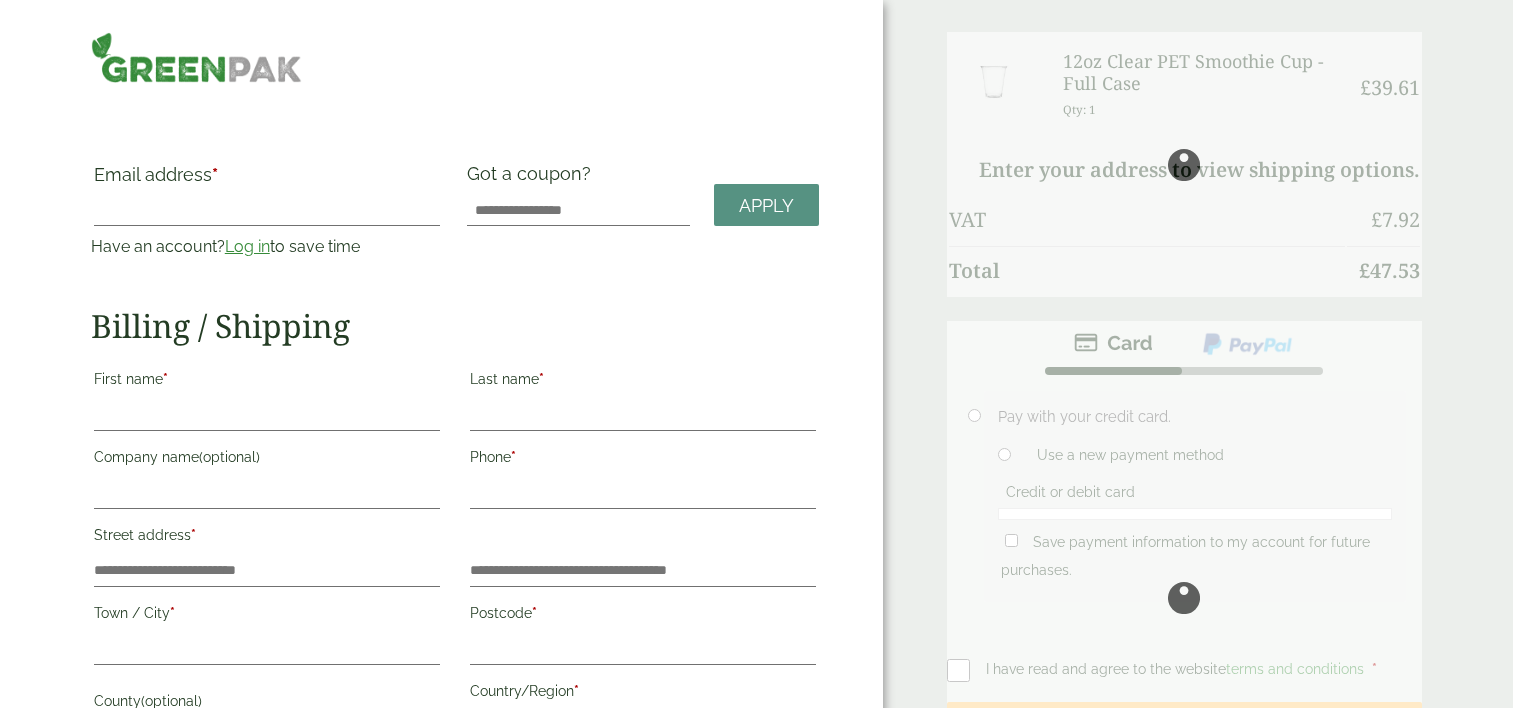 scroll, scrollTop: 0, scrollLeft: 0, axis: both 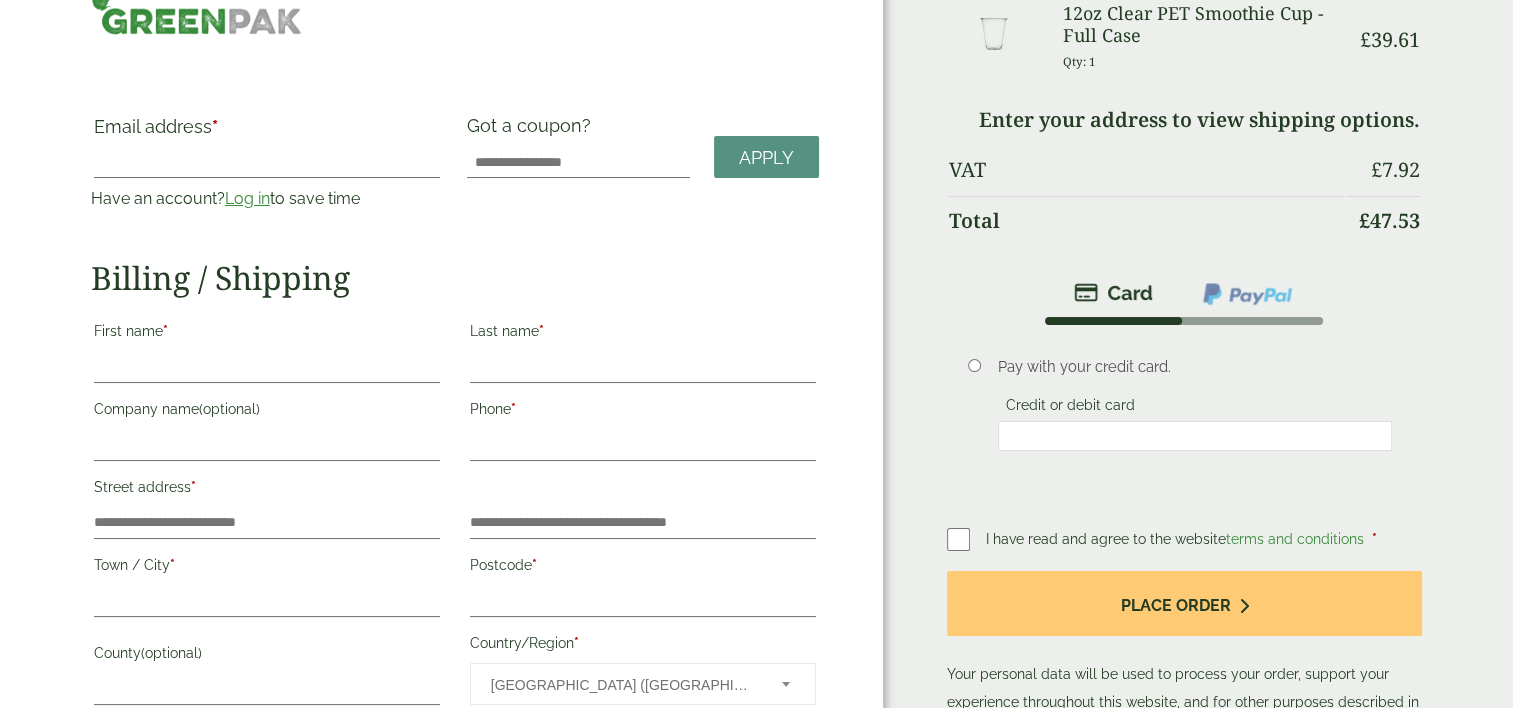 click on "First name  *" at bounding box center [267, 334] 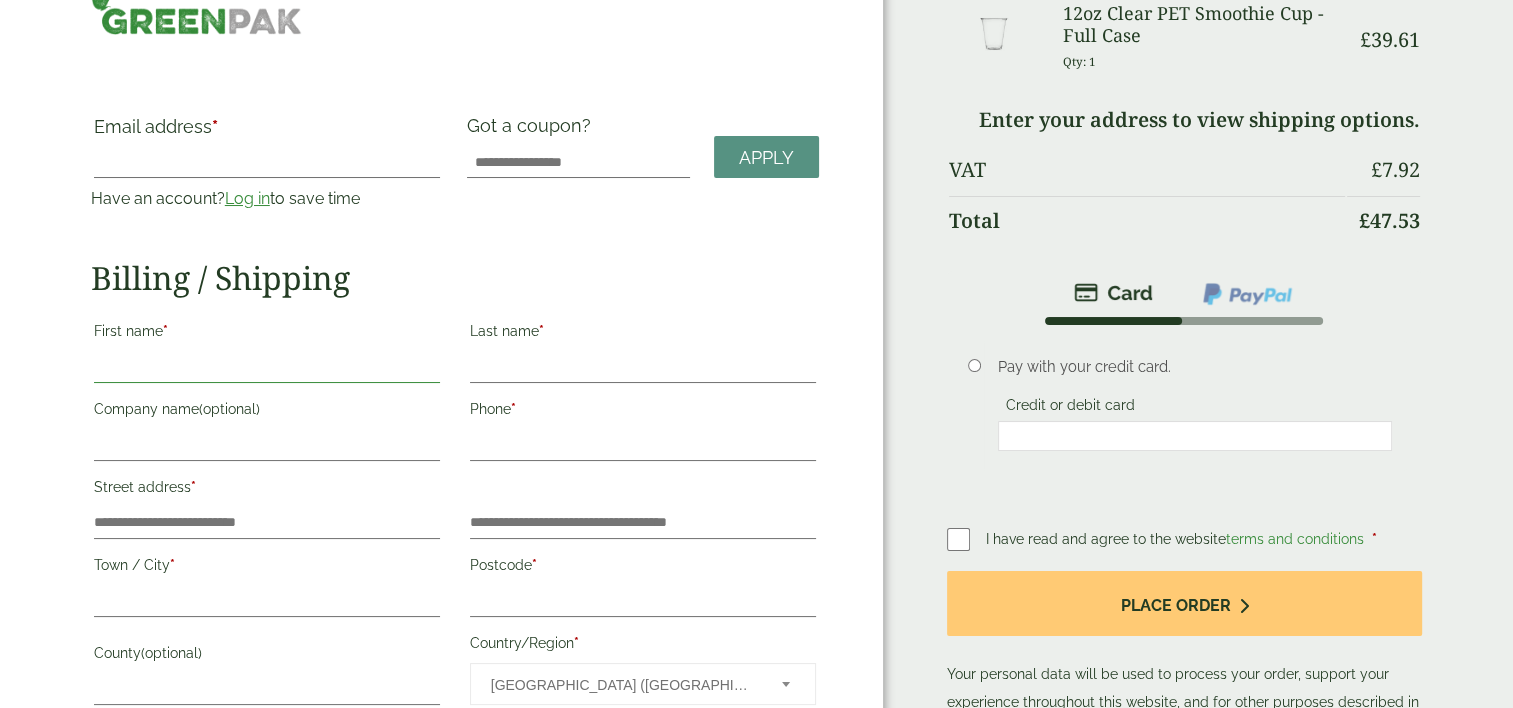 click on "First name  *" at bounding box center (267, 367) 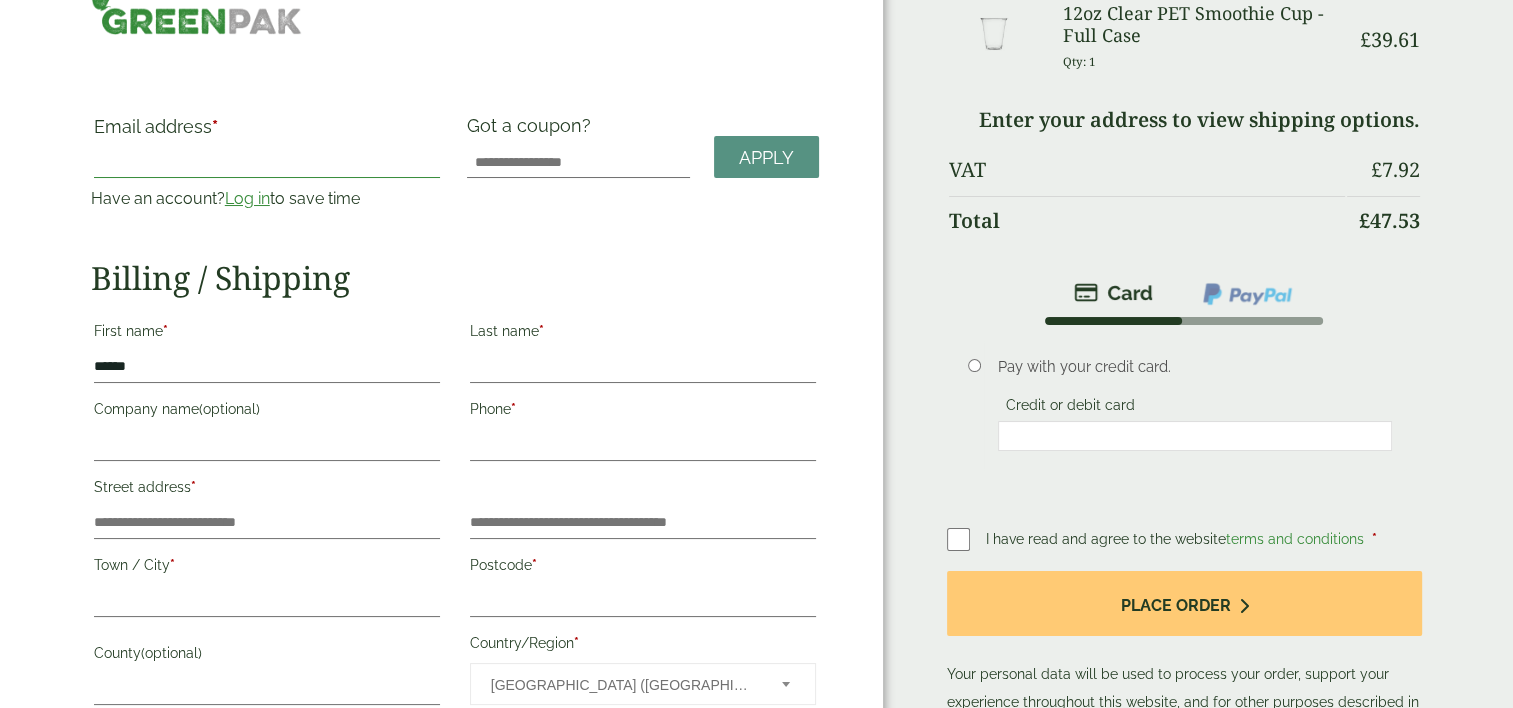type on "**********" 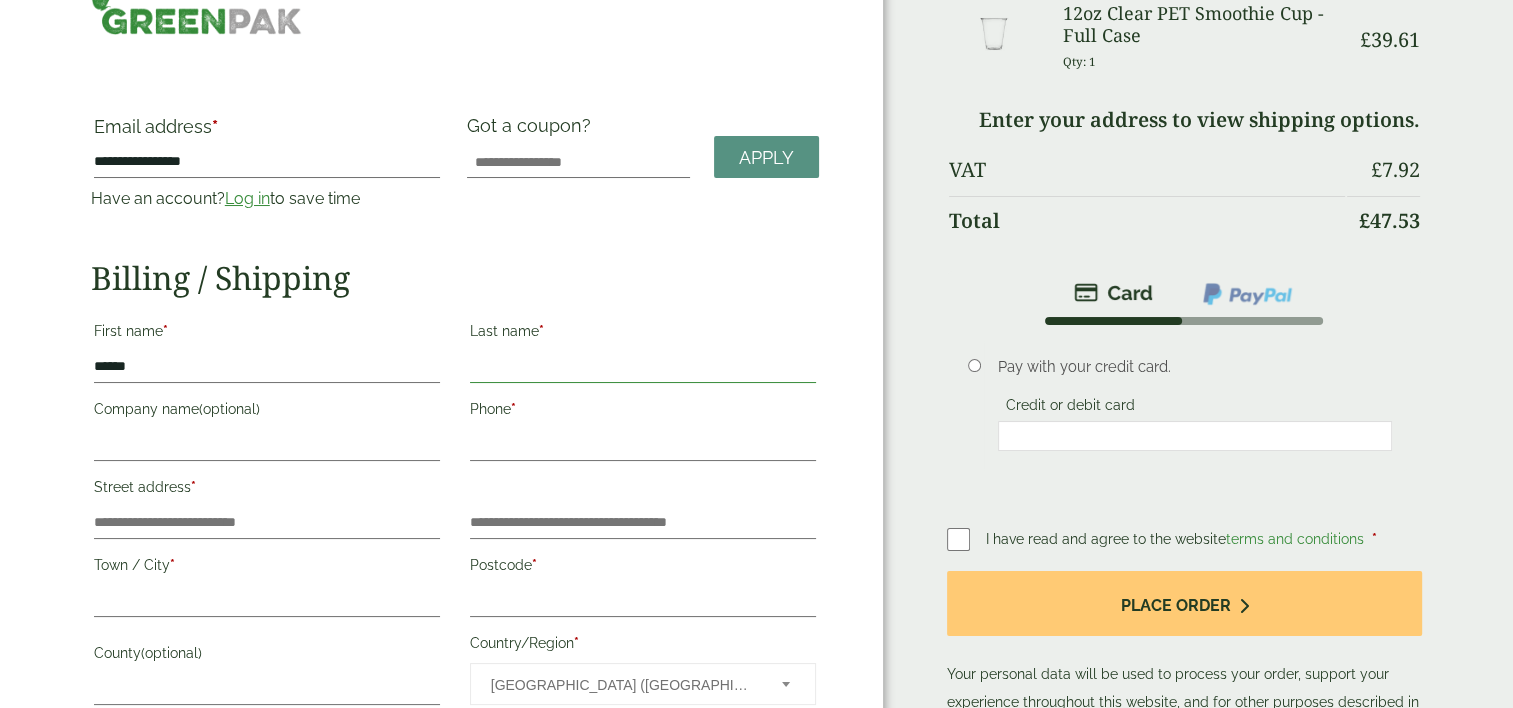 type on "*******" 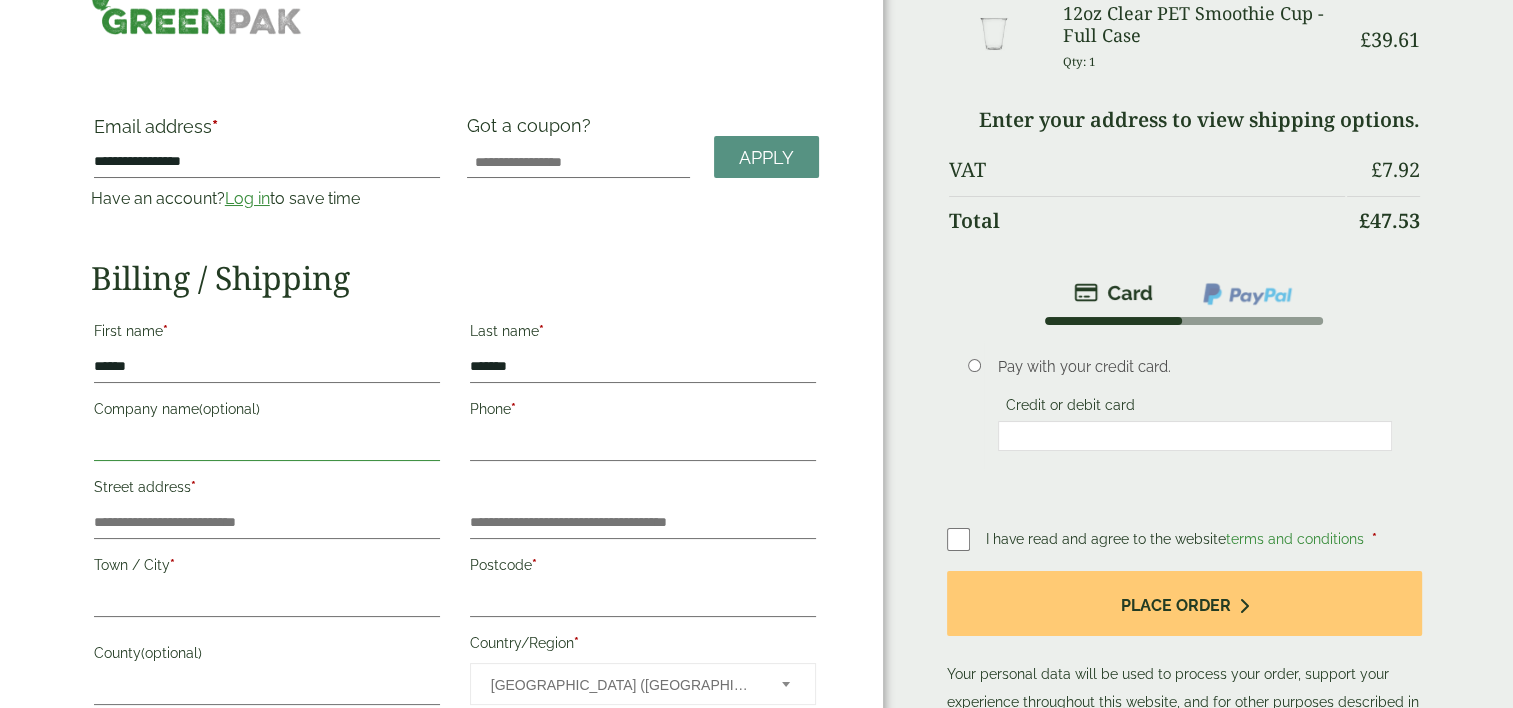 type on "**********" 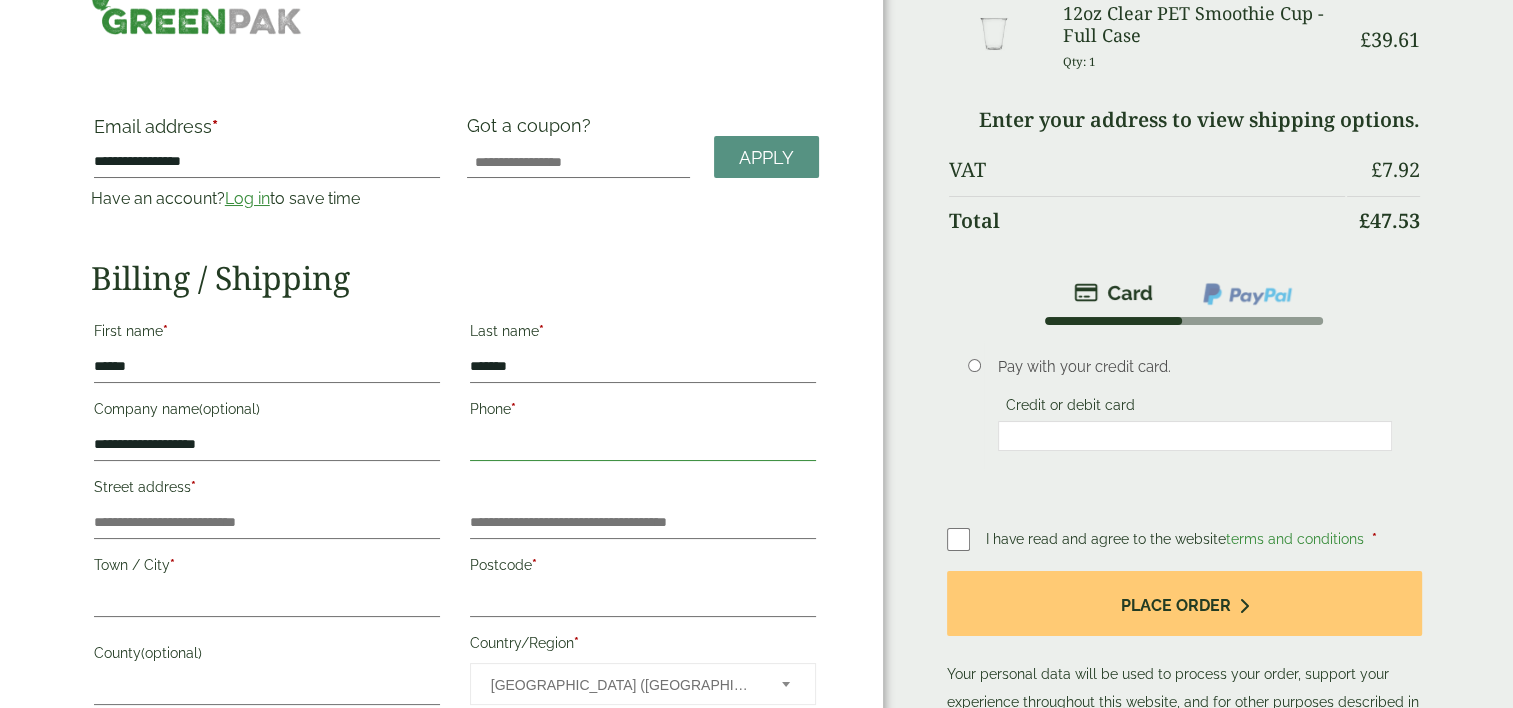 type on "**********" 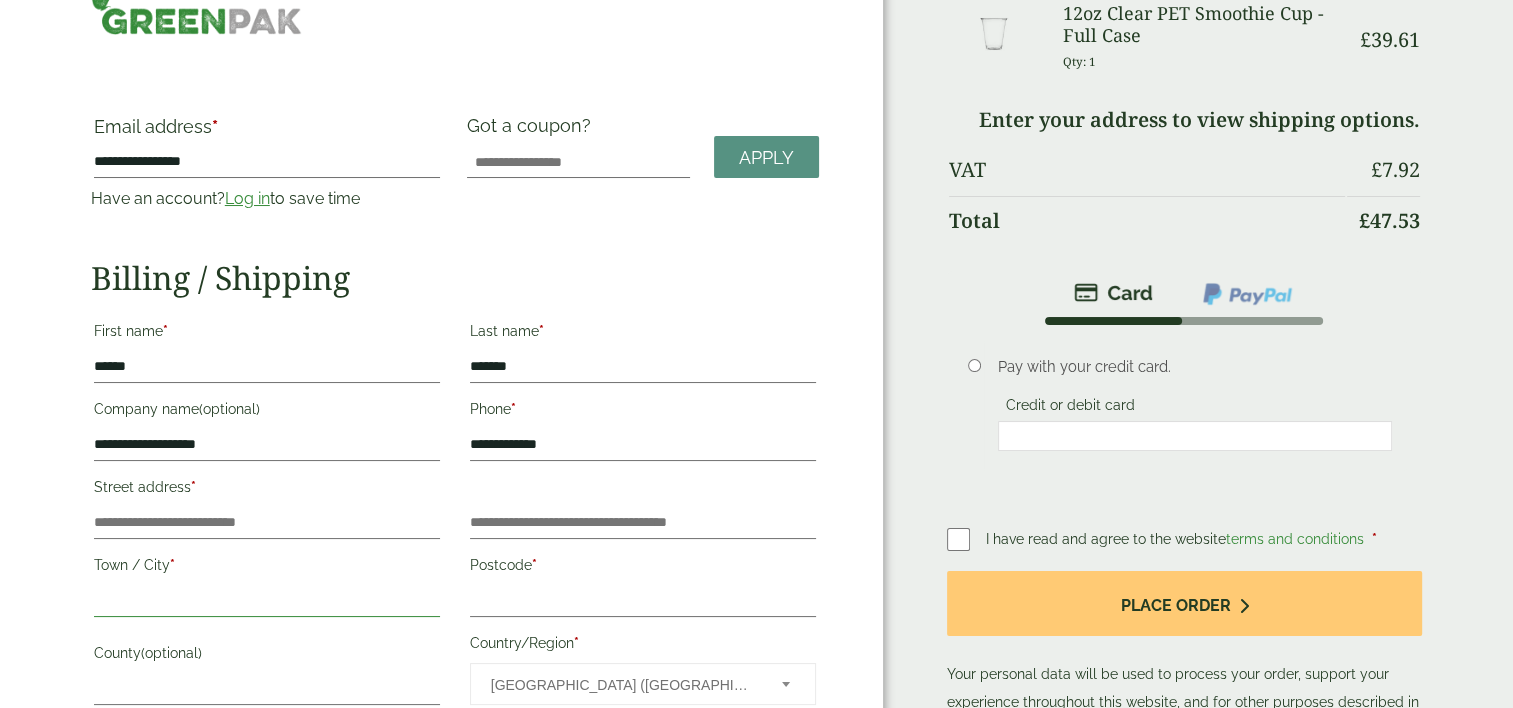 type on "**********" 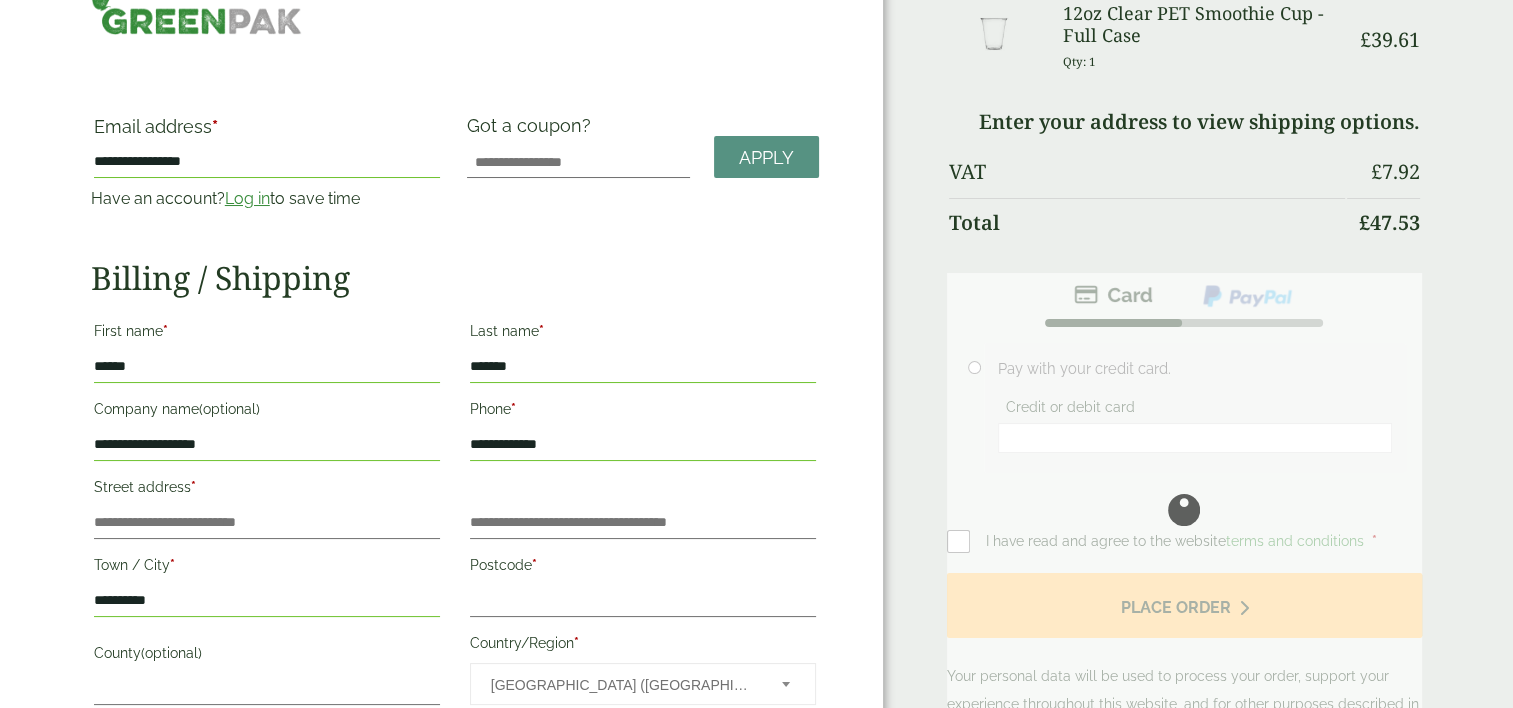 click on "**********" at bounding box center (267, 445) 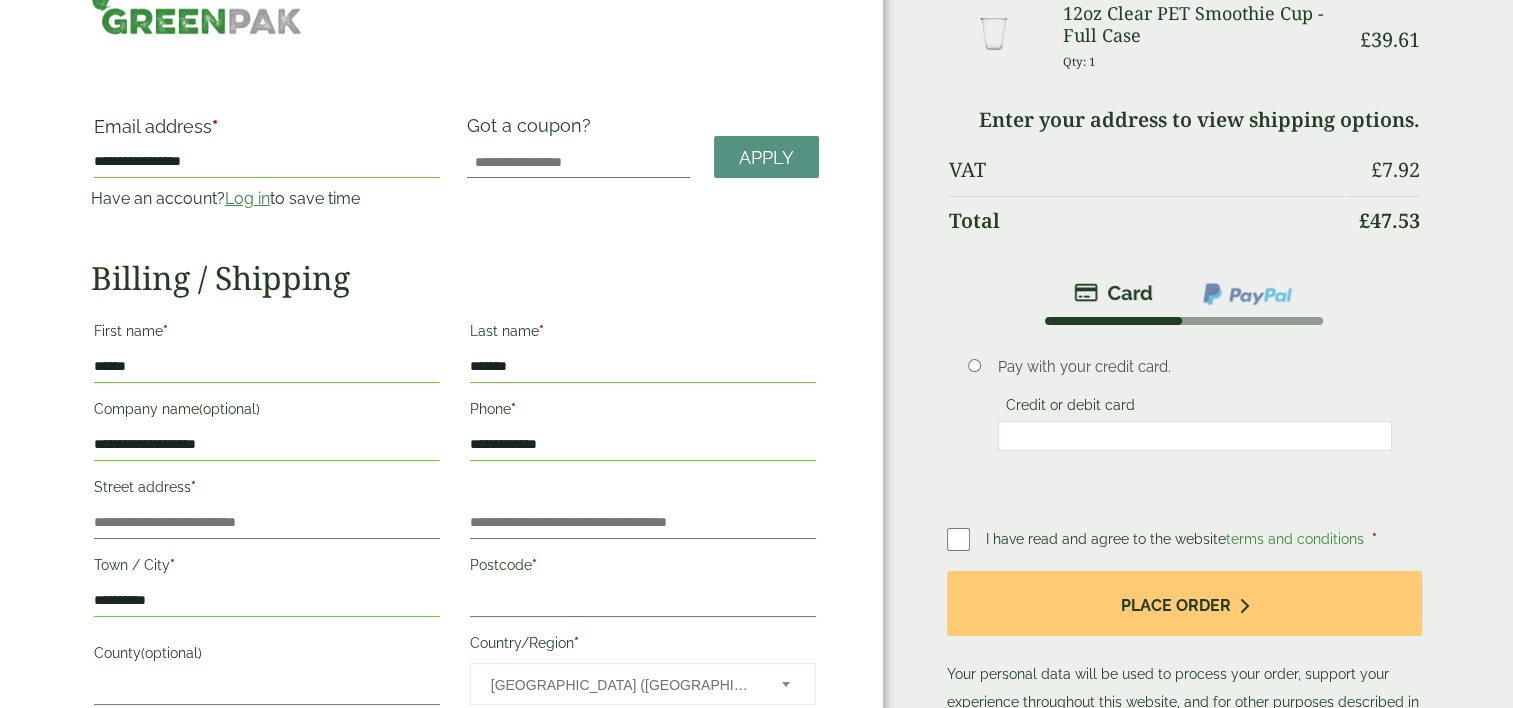 click on "**********" at bounding box center [756, 701] 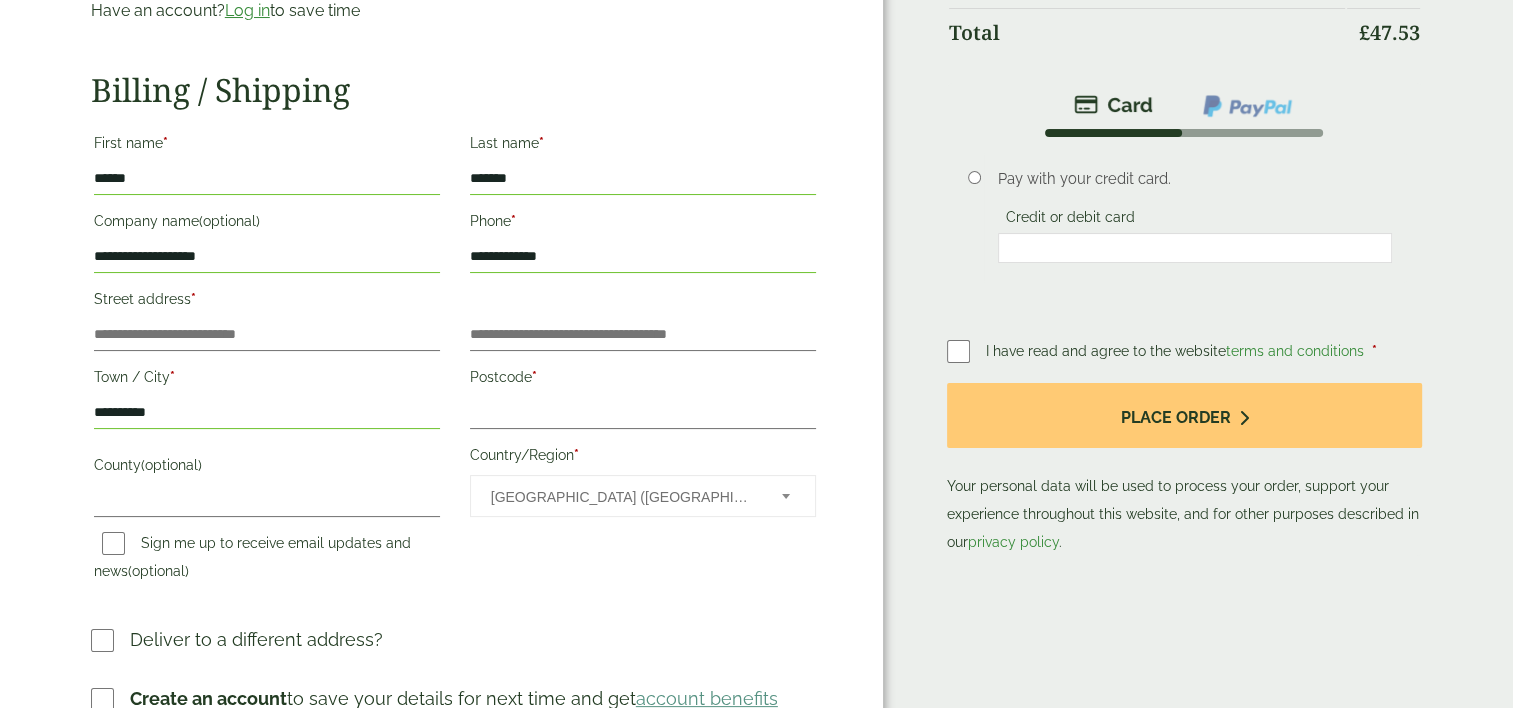 scroll, scrollTop: 240, scrollLeft: 0, axis: vertical 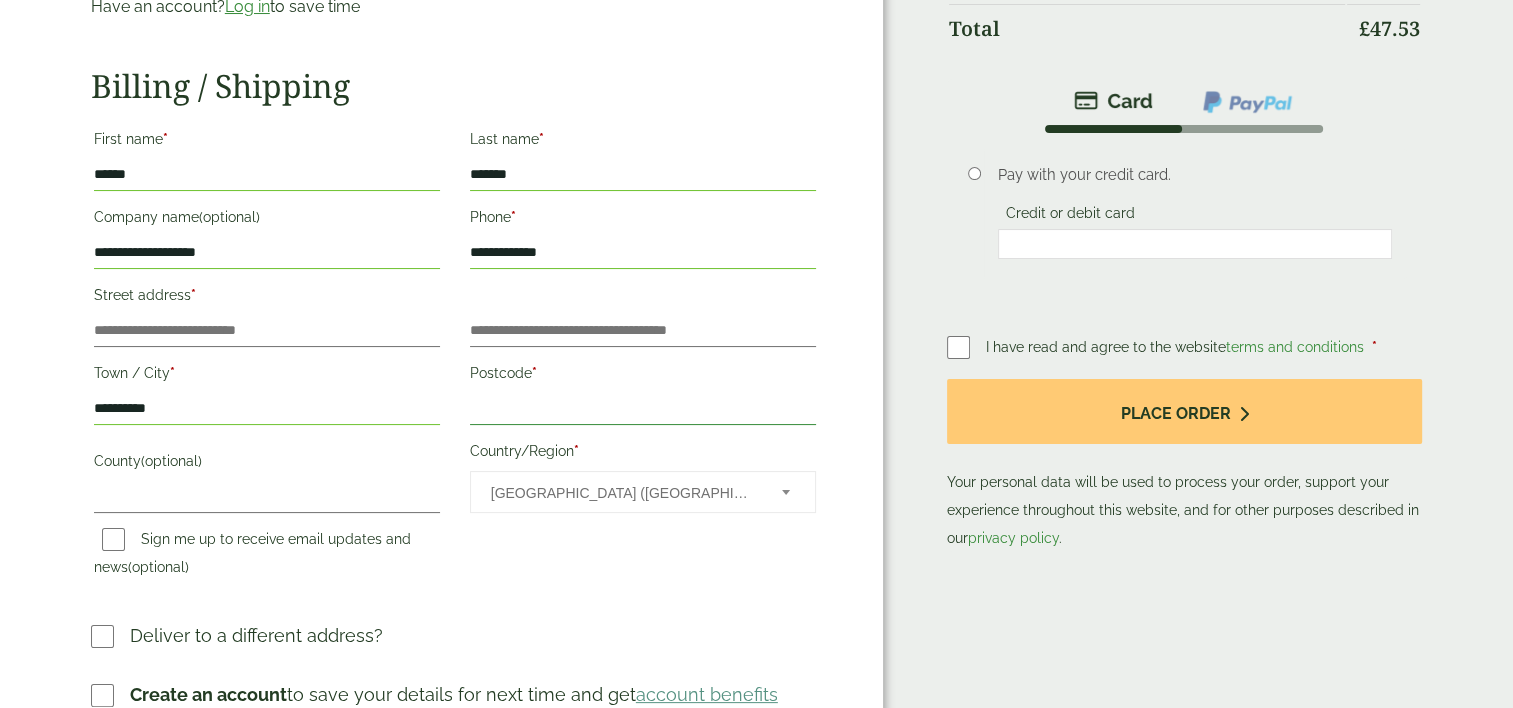 click on "Postcode  *" at bounding box center [643, 409] 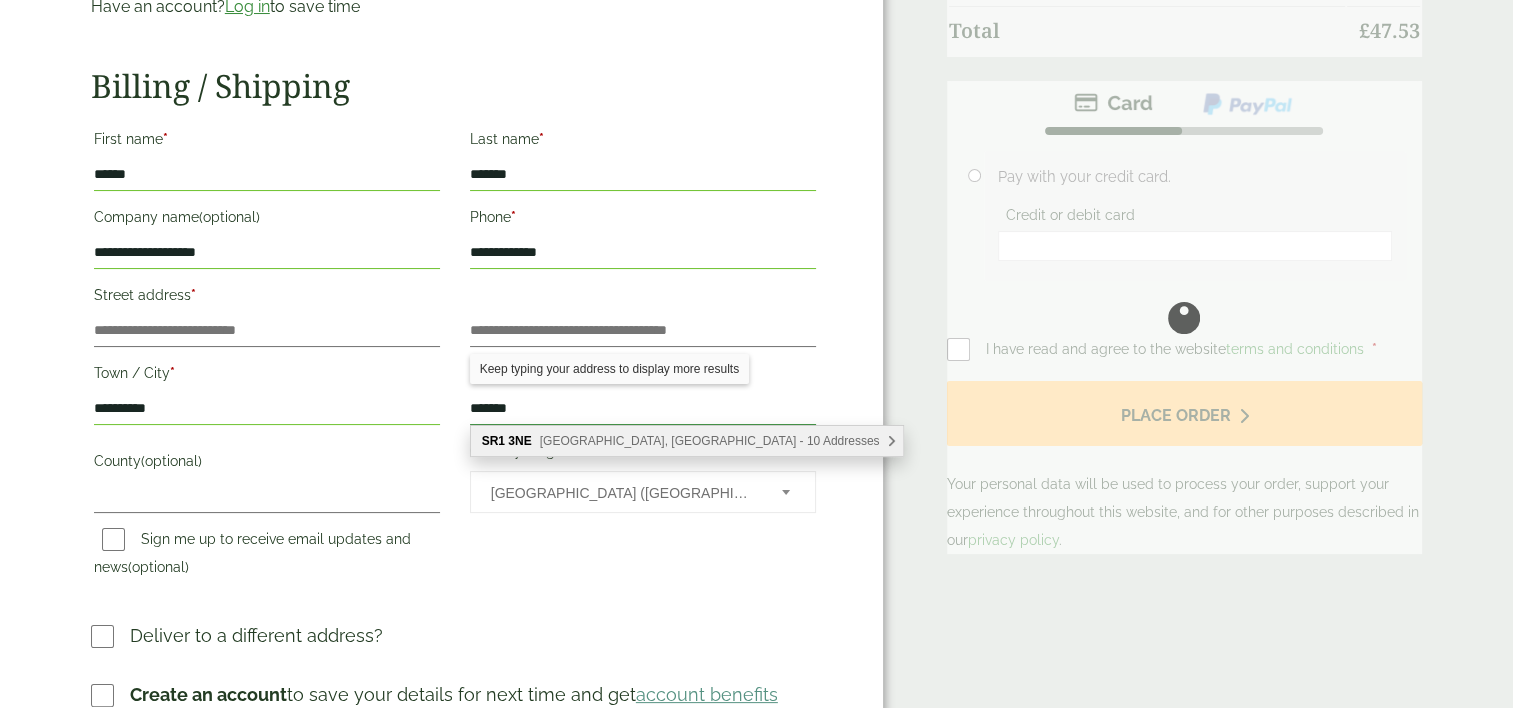 type on "*******" 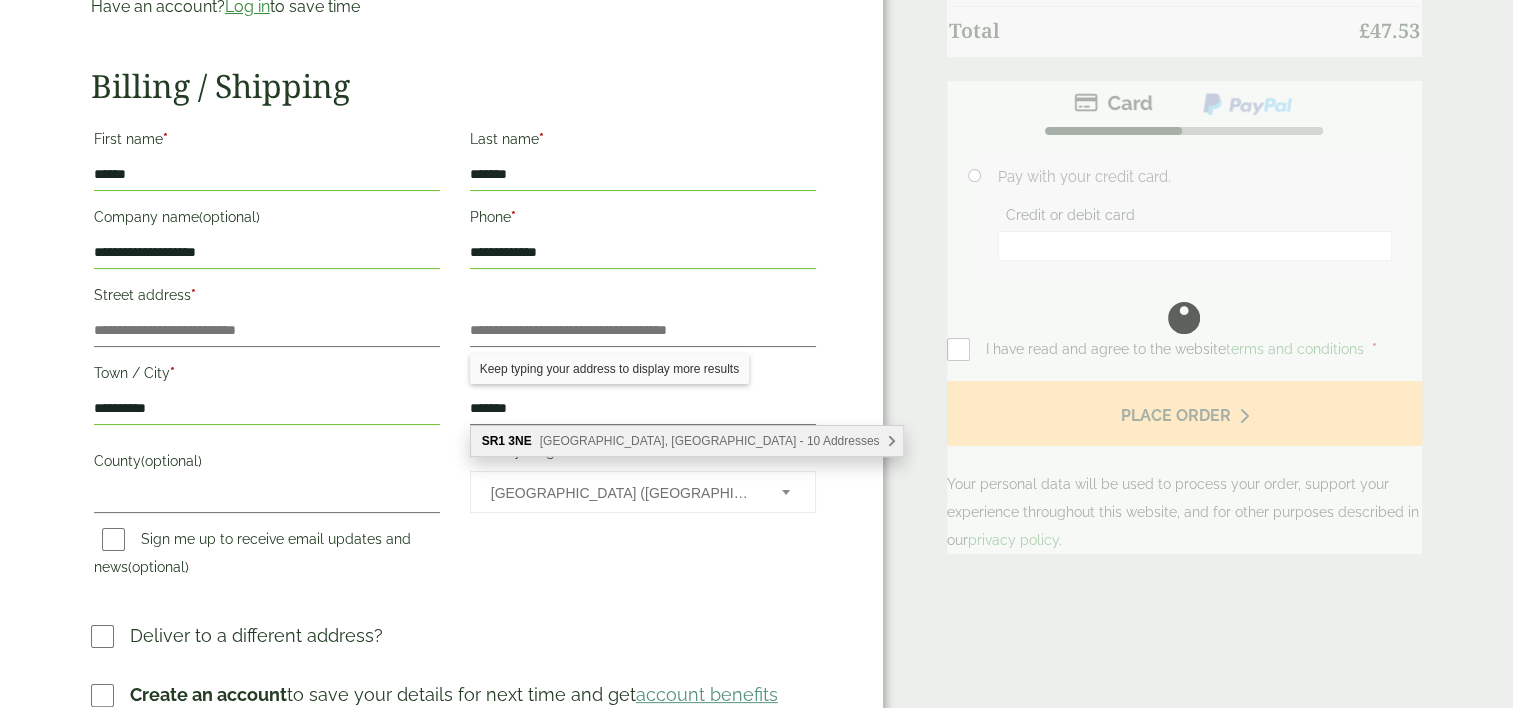click on "Vine Place, Sunderland - 10 Addresses" at bounding box center (710, 441) 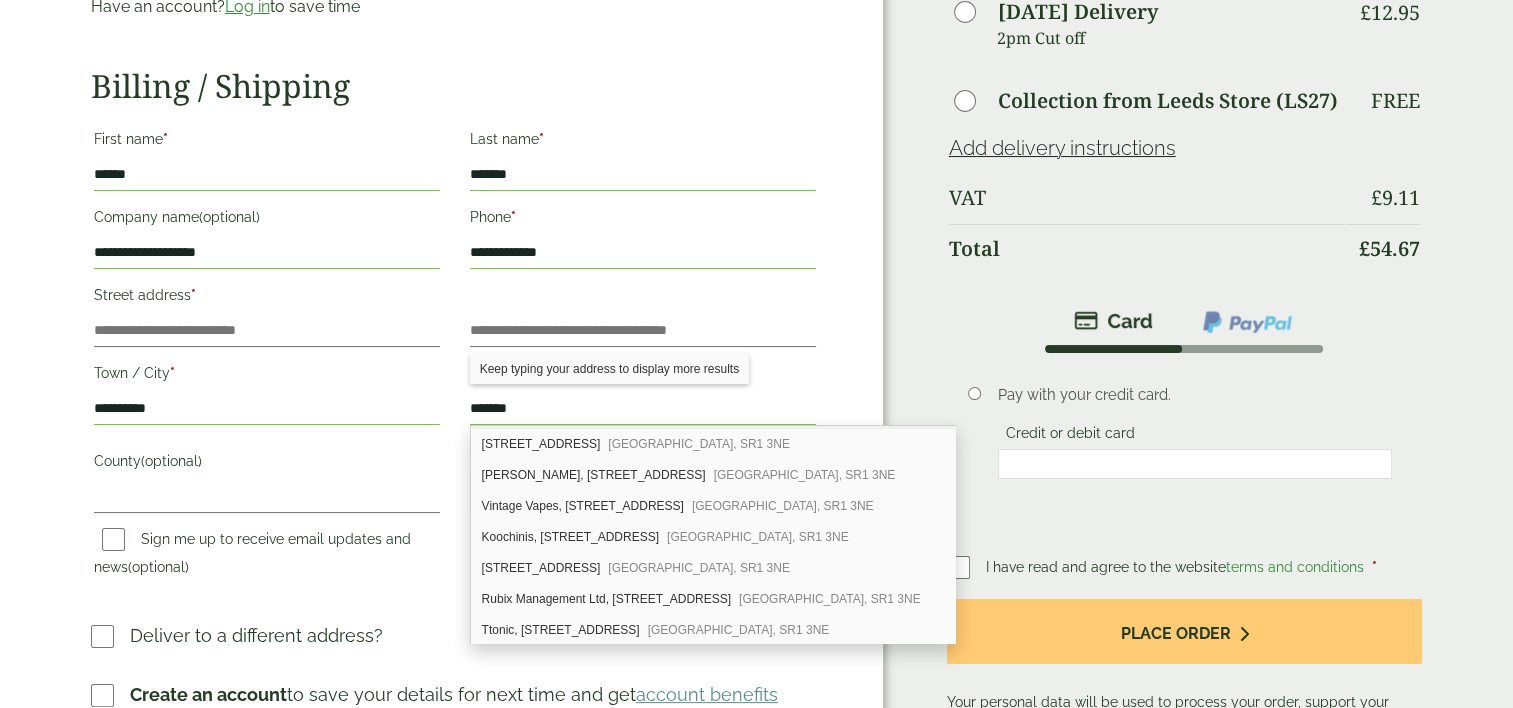 scroll, scrollTop: 119, scrollLeft: 0, axis: vertical 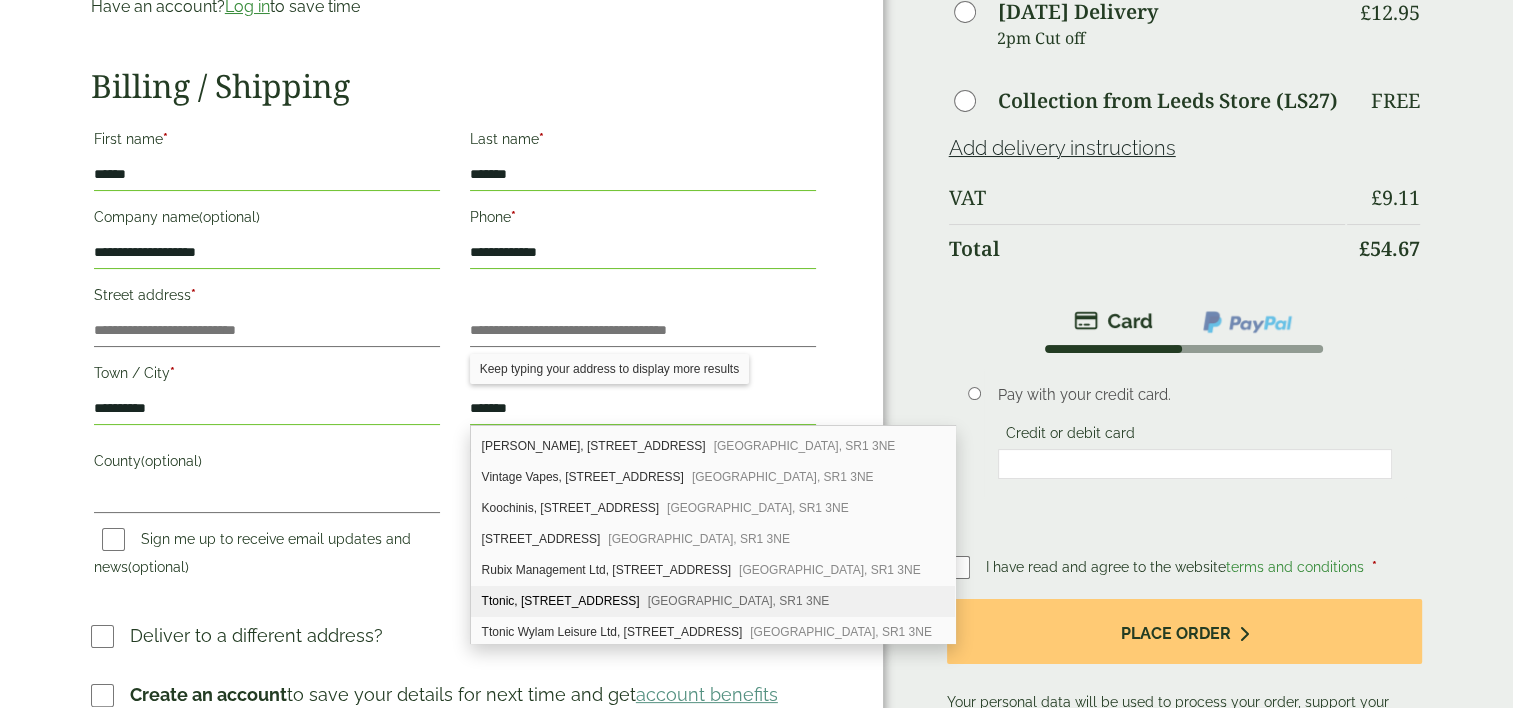 click on "Ttonic, 12-14, Vine Place Sunderland, SR1 3NE" at bounding box center [713, 601] 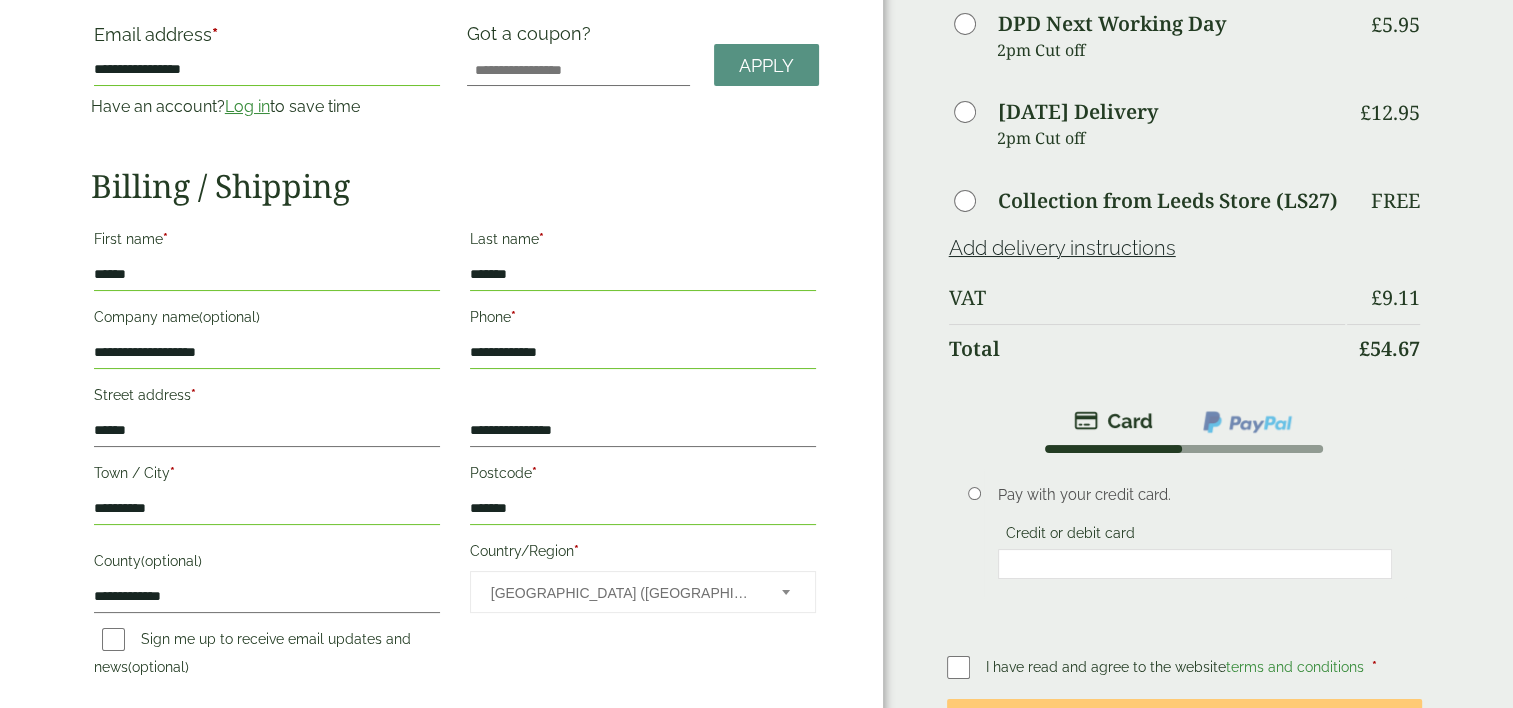 scroll, scrollTop: 0, scrollLeft: 0, axis: both 